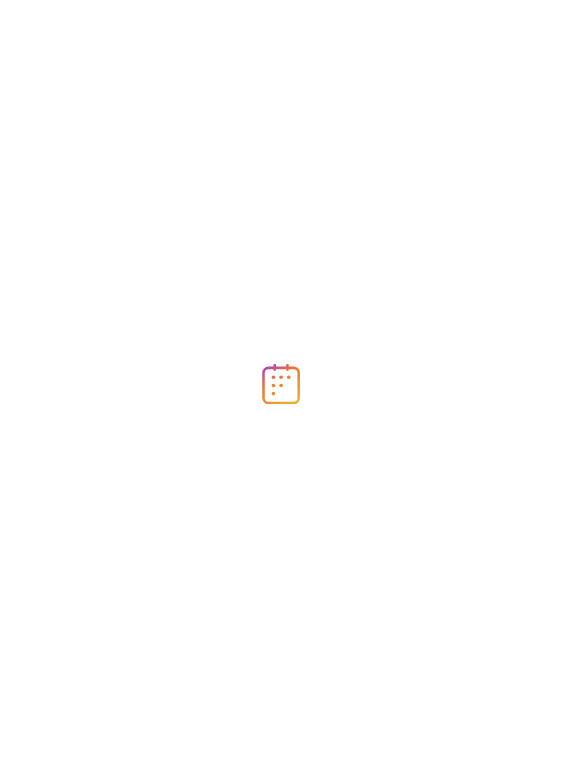 scroll, scrollTop: 0, scrollLeft: 0, axis: both 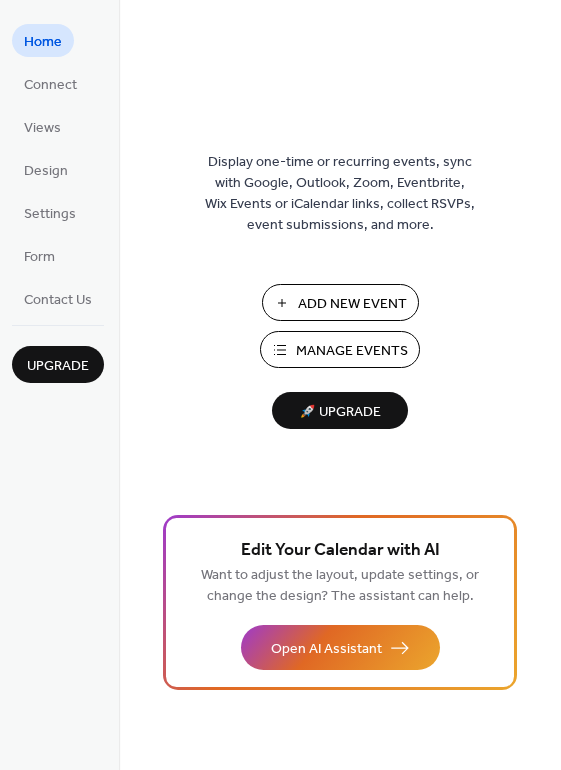 click on "Manage Events" at bounding box center [352, 351] 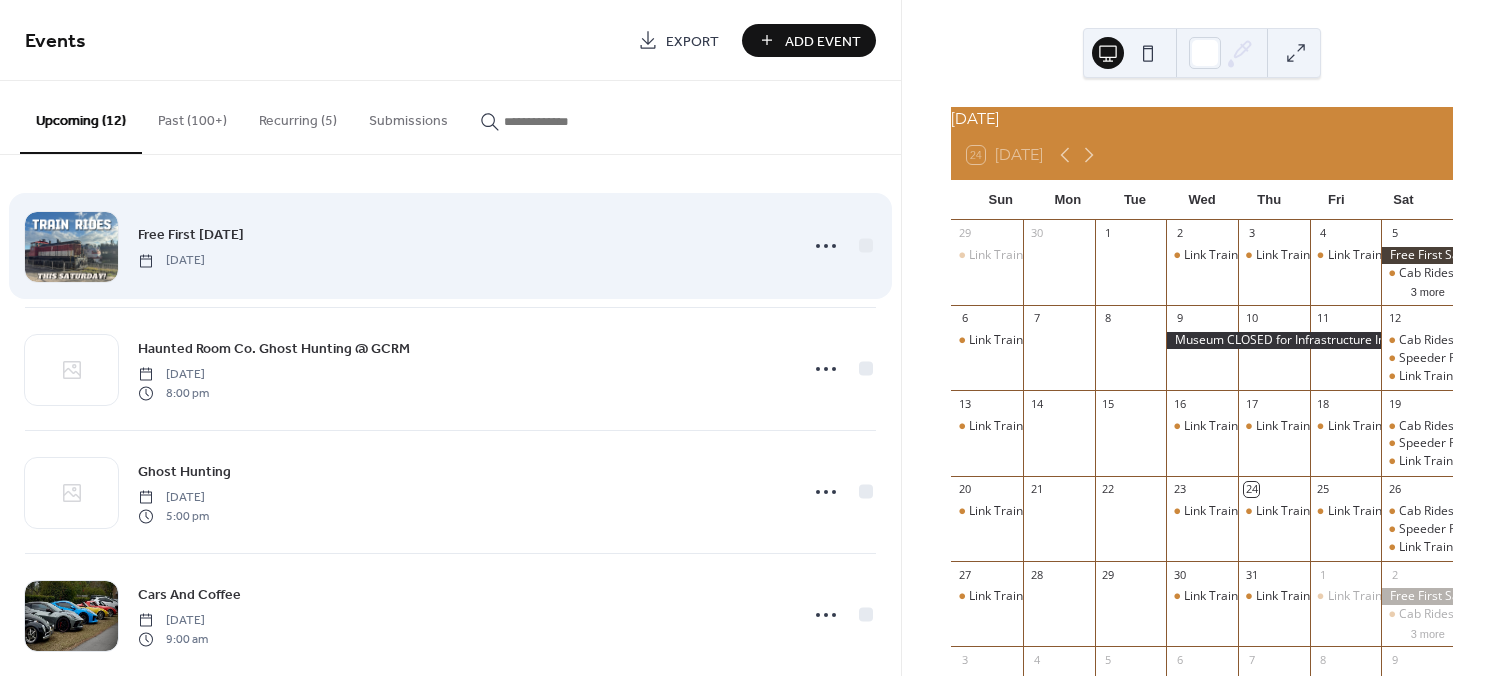 scroll, scrollTop: 0, scrollLeft: 0, axis: both 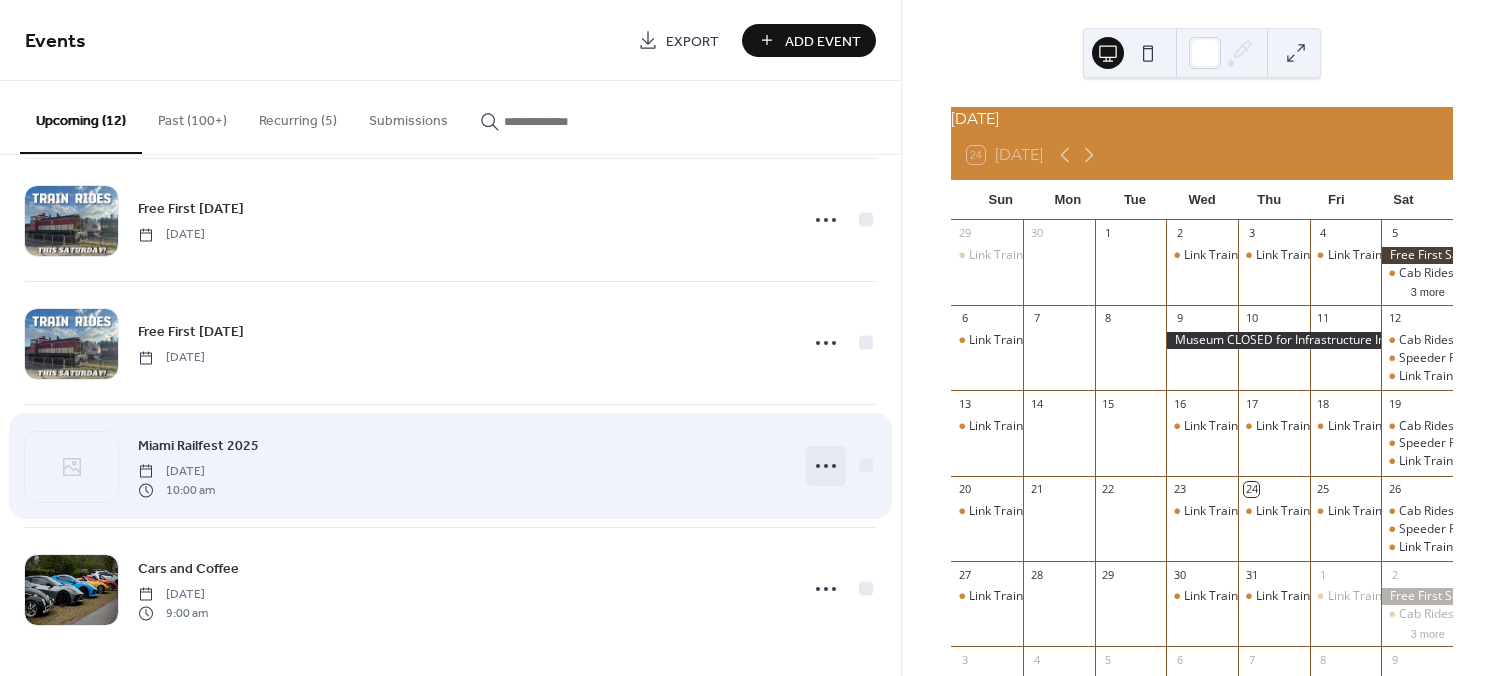 click 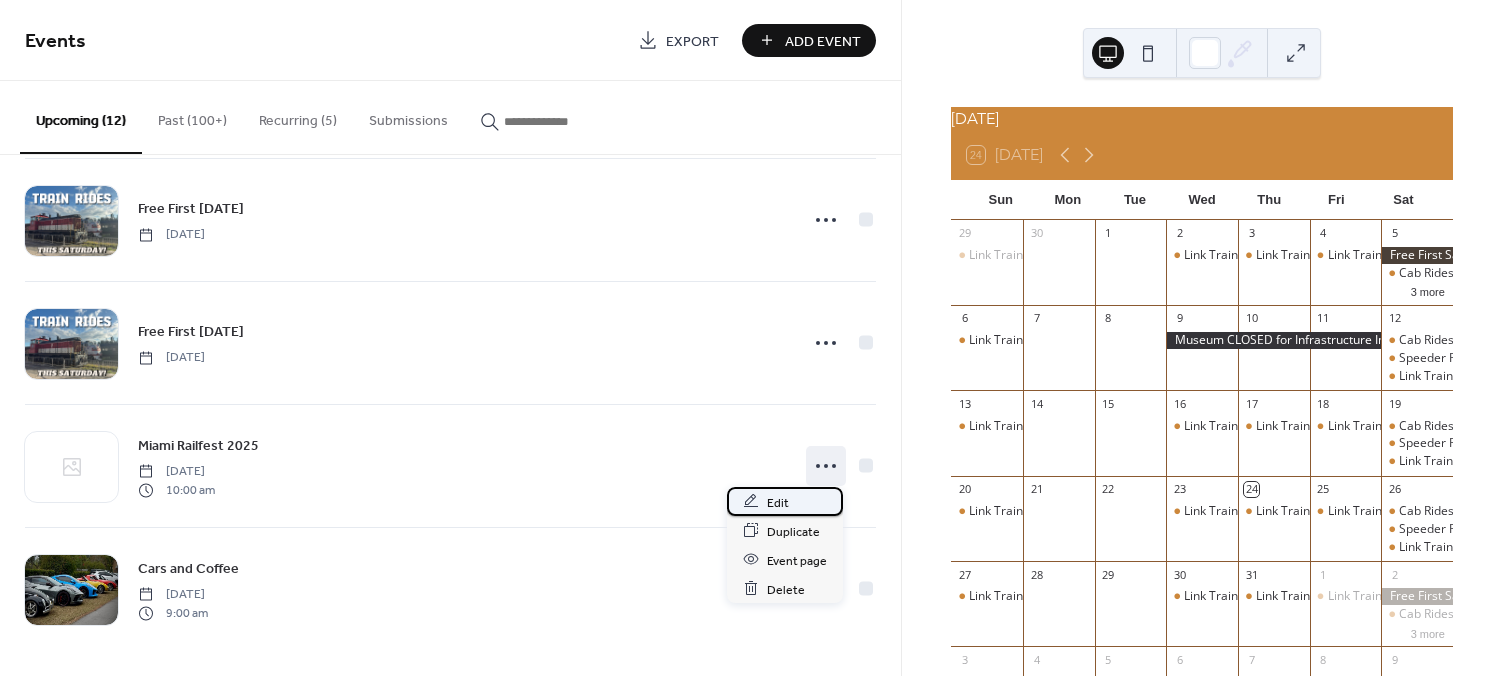 click on "Edit" at bounding box center (785, 501) 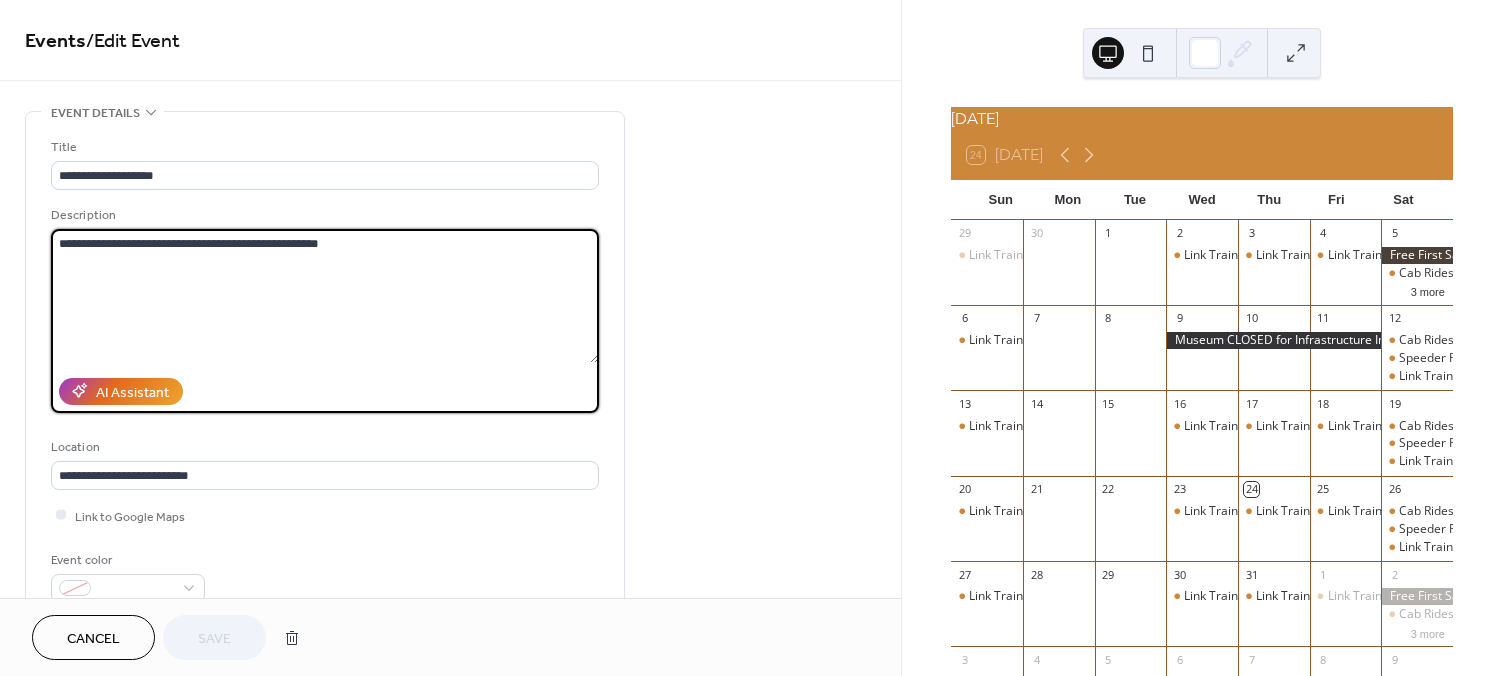 drag, startPoint x: 401, startPoint y: 253, endPoint x: 16, endPoint y: 253, distance: 385 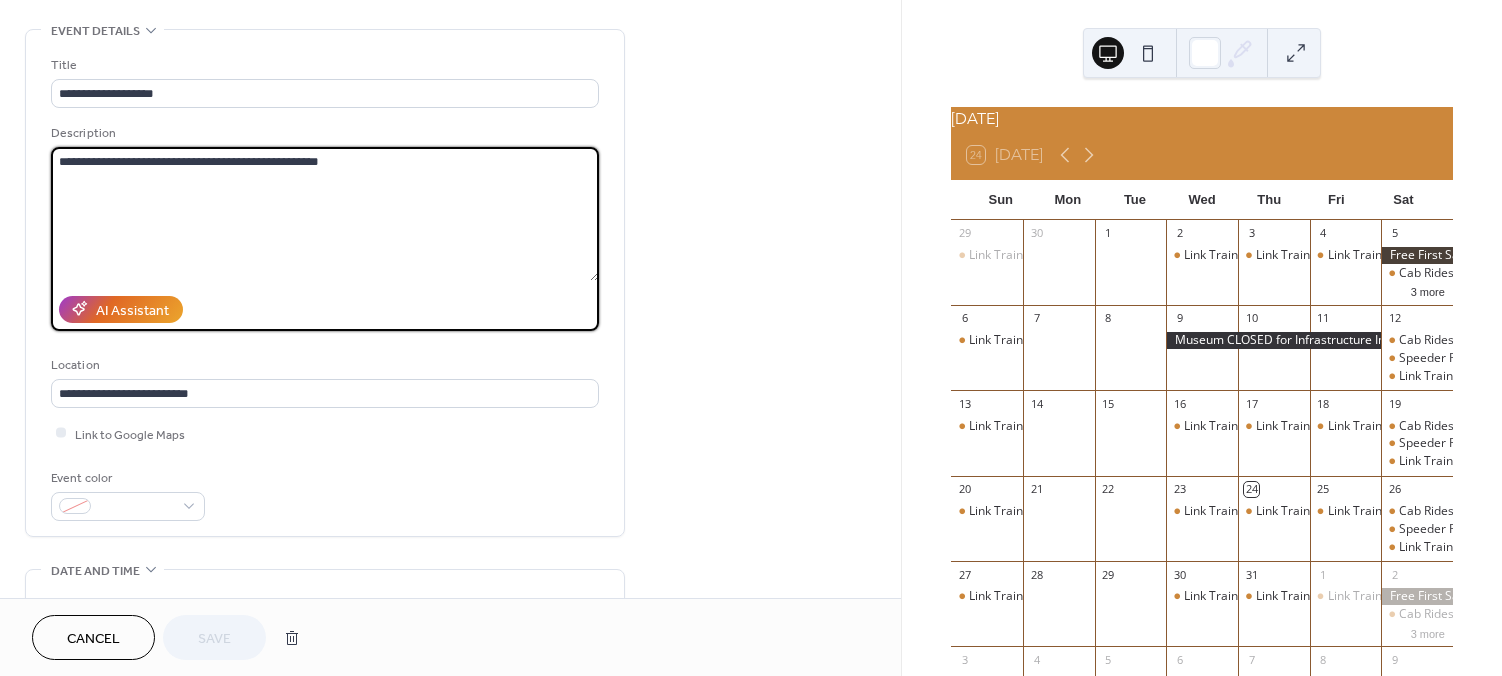 scroll, scrollTop: 78, scrollLeft: 0, axis: vertical 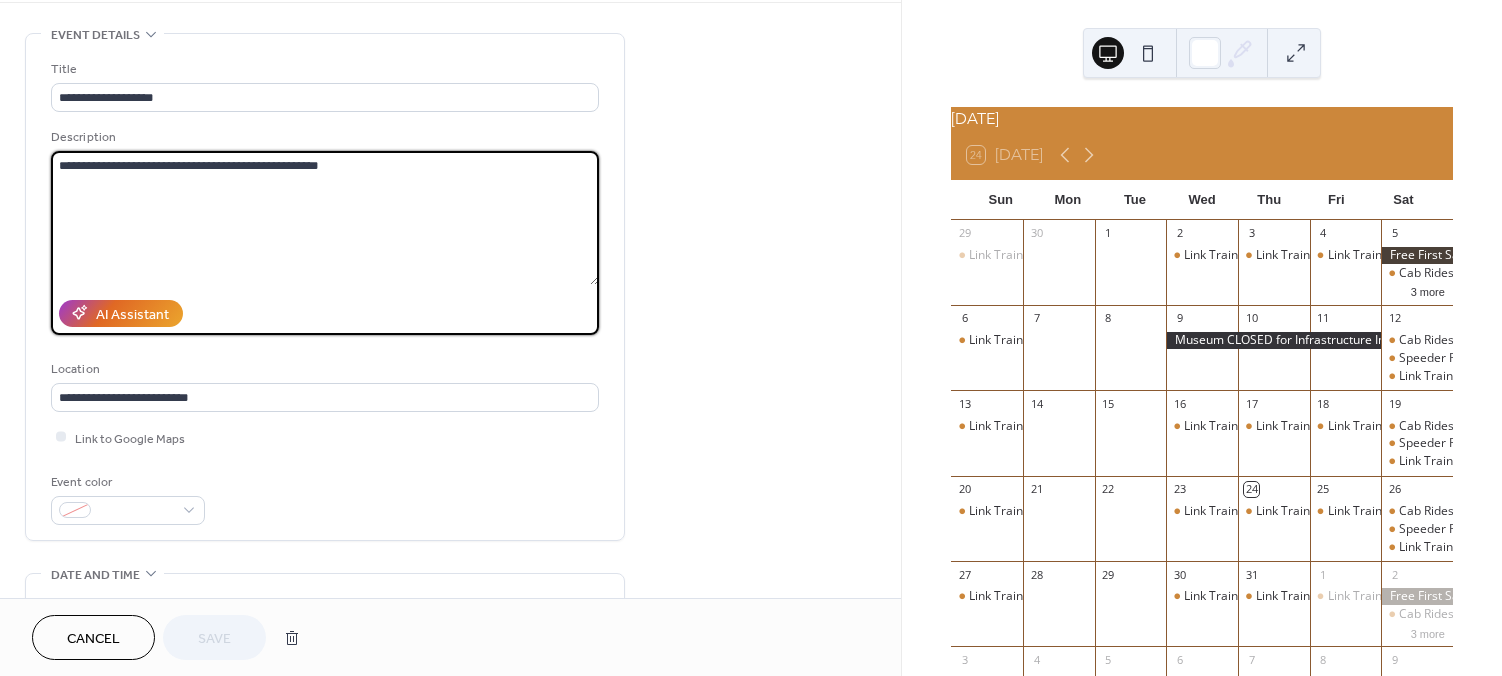 drag, startPoint x: 386, startPoint y: 204, endPoint x: 326, endPoint y: 231, distance: 65.795135 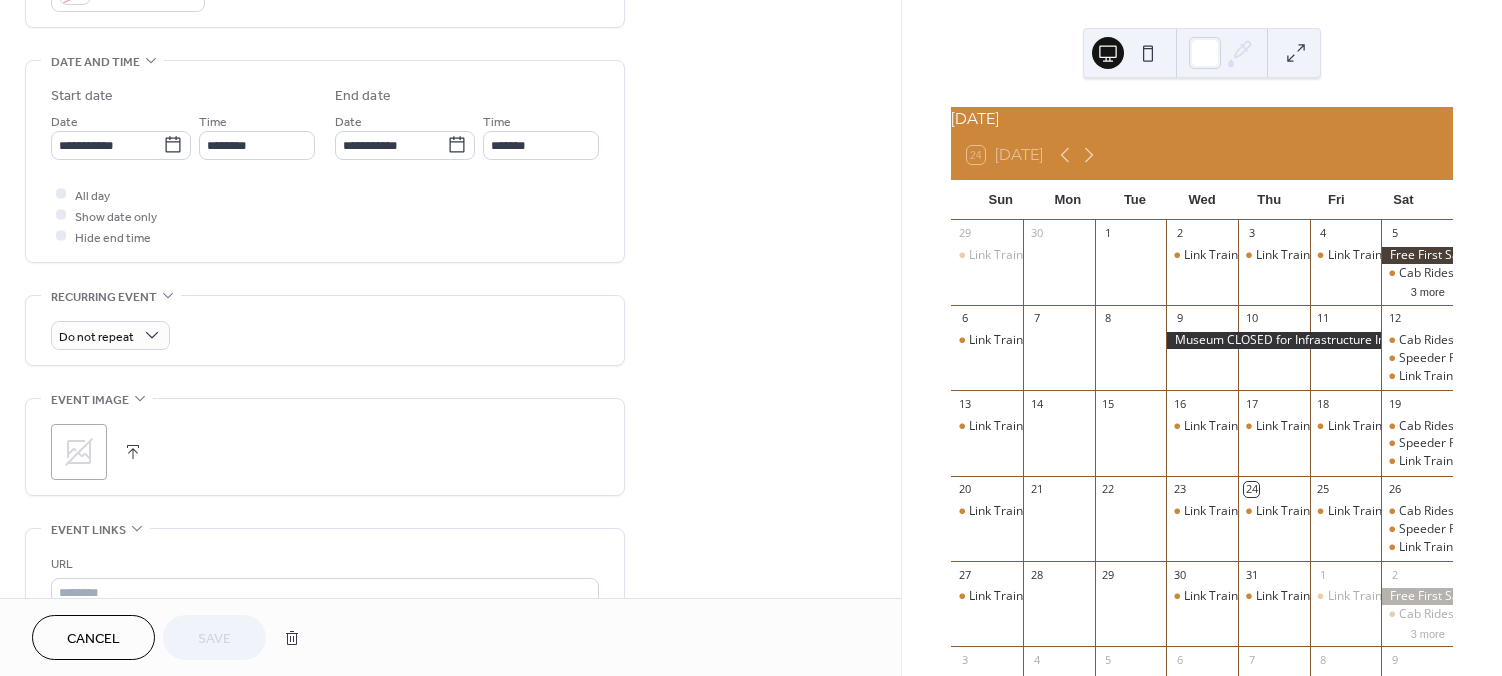 scroll, scrollTop: 632, scrollLeft: 0, axis: vertical 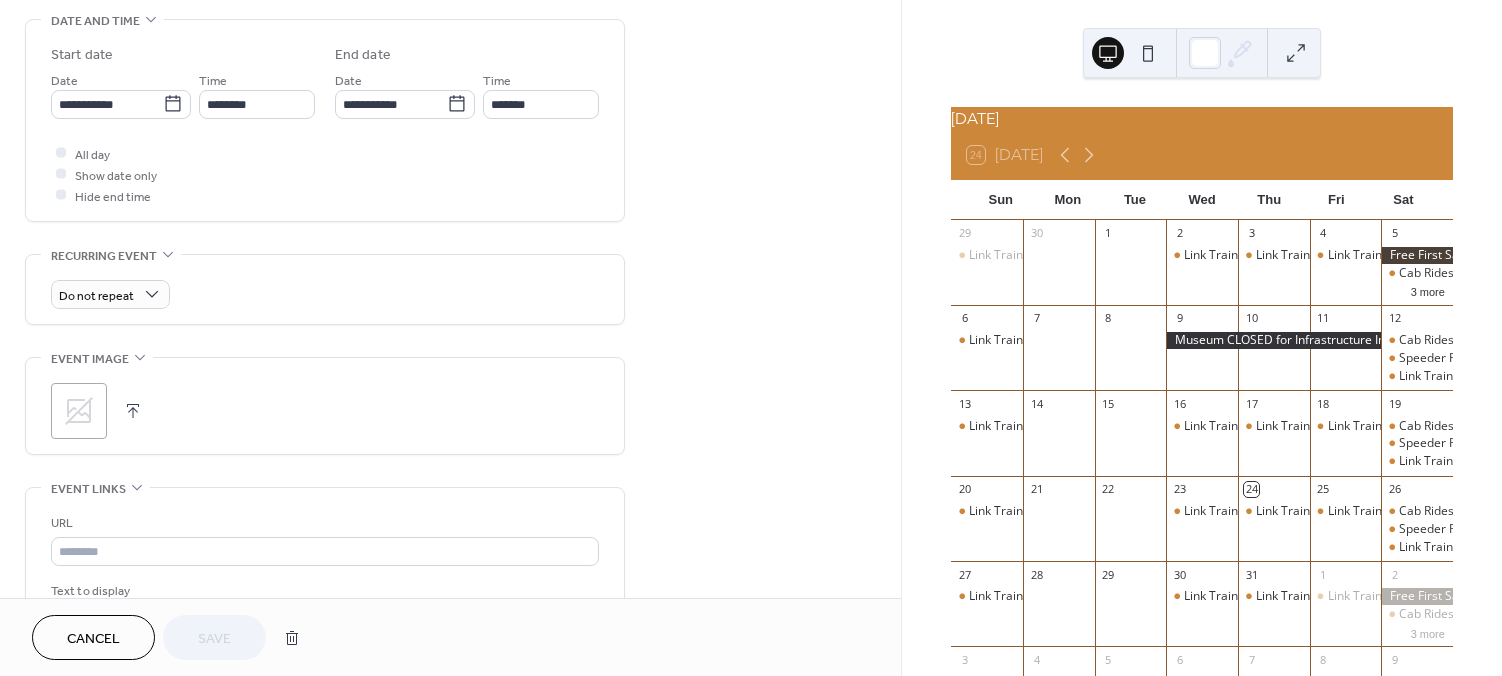 click at bounding box center (133, 411) 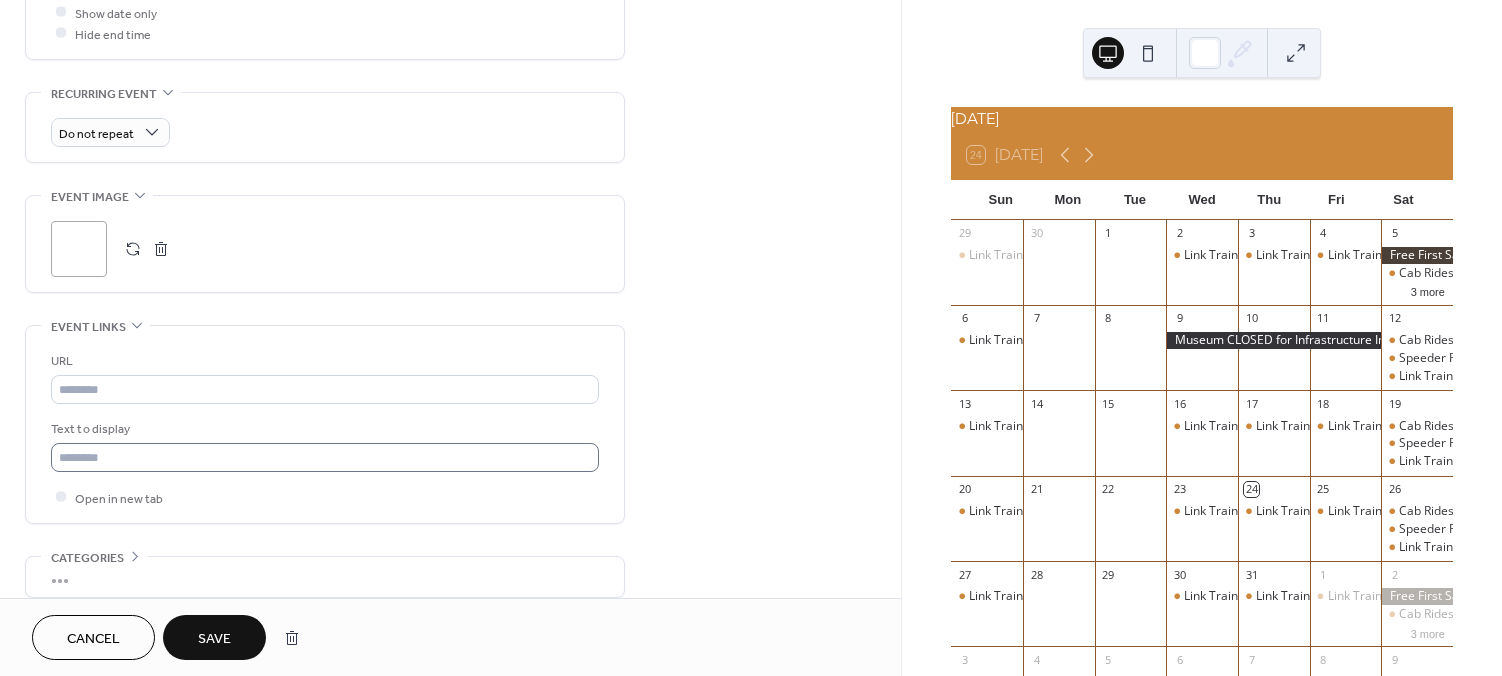 scroll, scrollTop: 815, scrollLeft: 0, axis: vertical 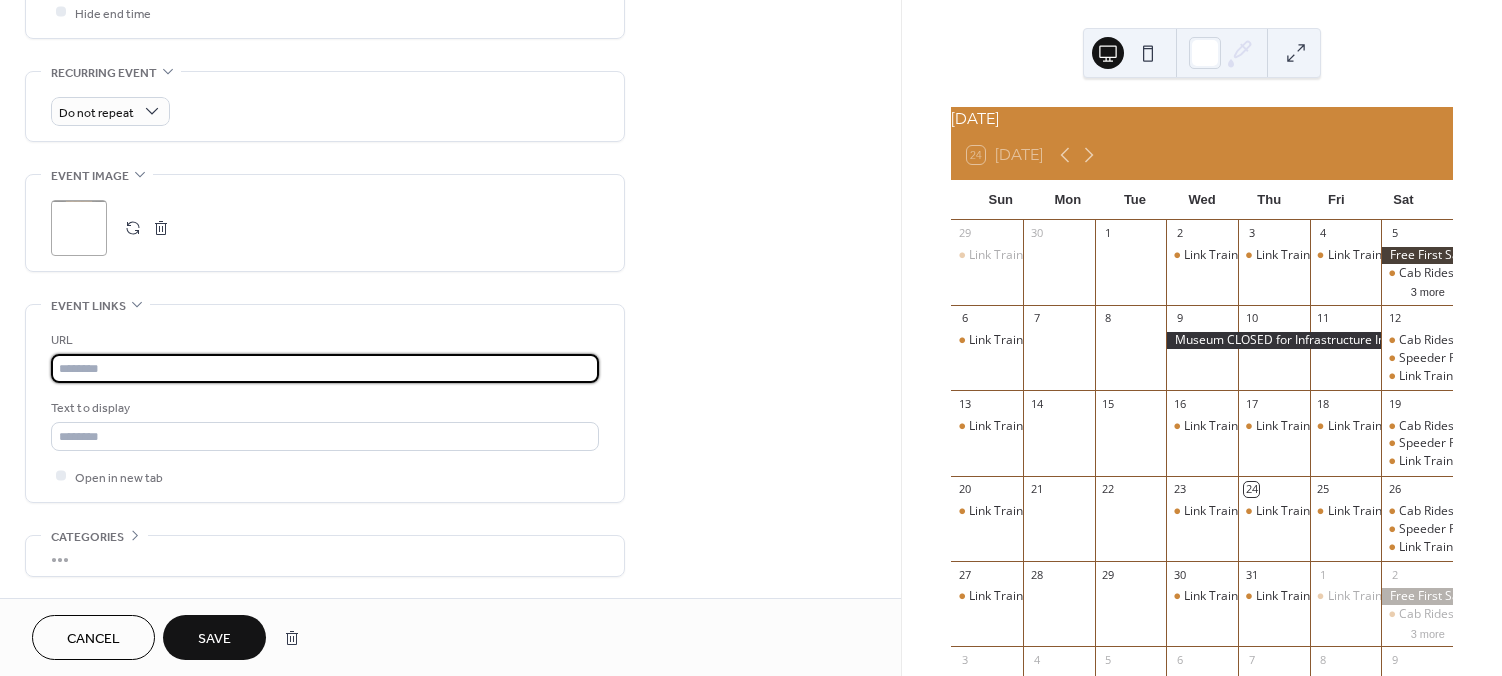 click at bounding box center (325, 368) 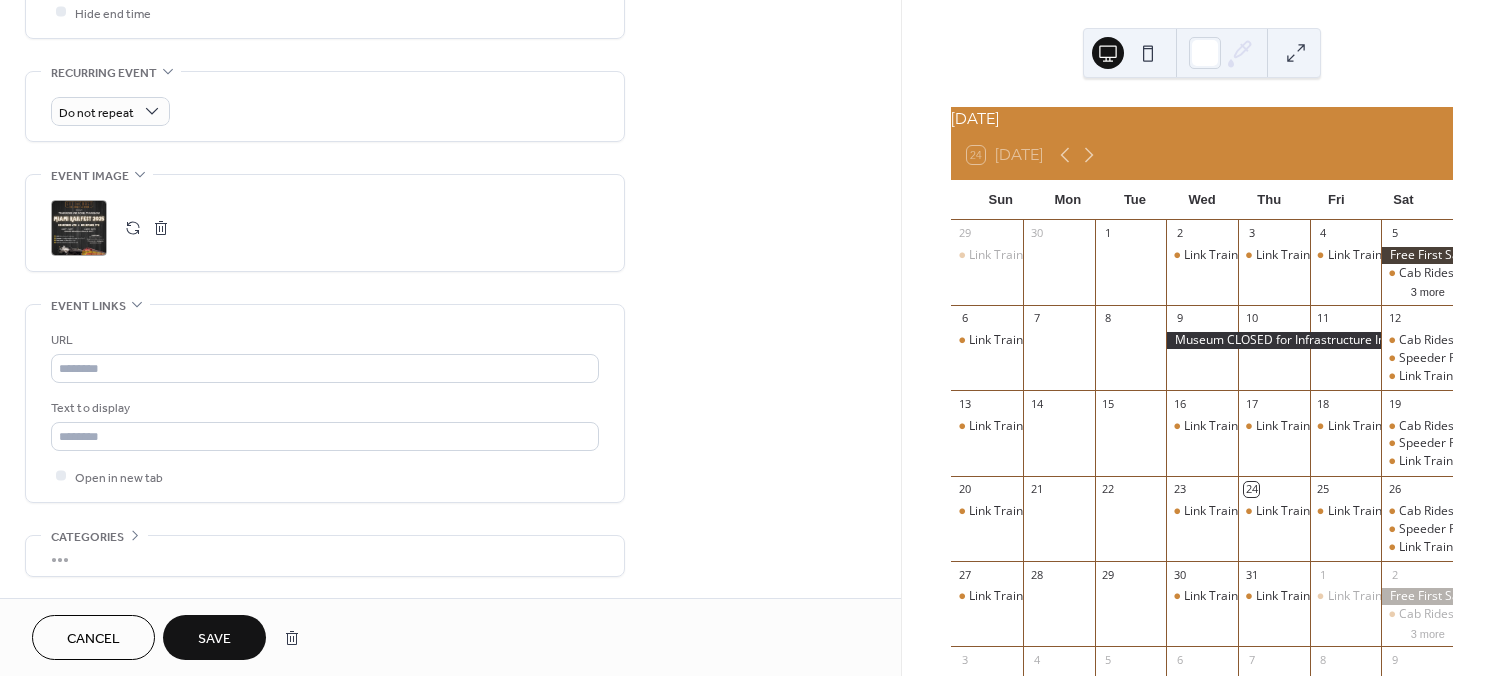 click on "**********" at bounding box center [450, -17] 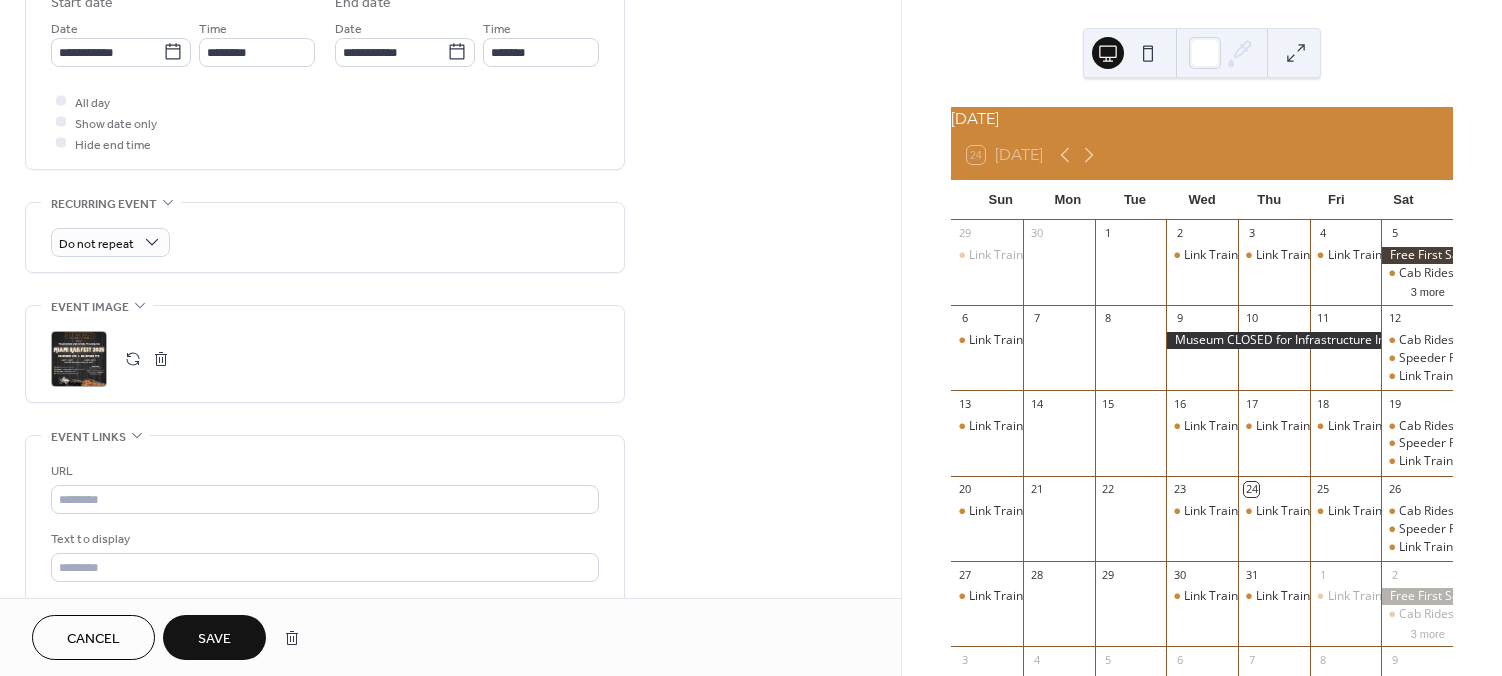 scroll, scrollTop: 665, scrollLeft: 0, axis: vertical 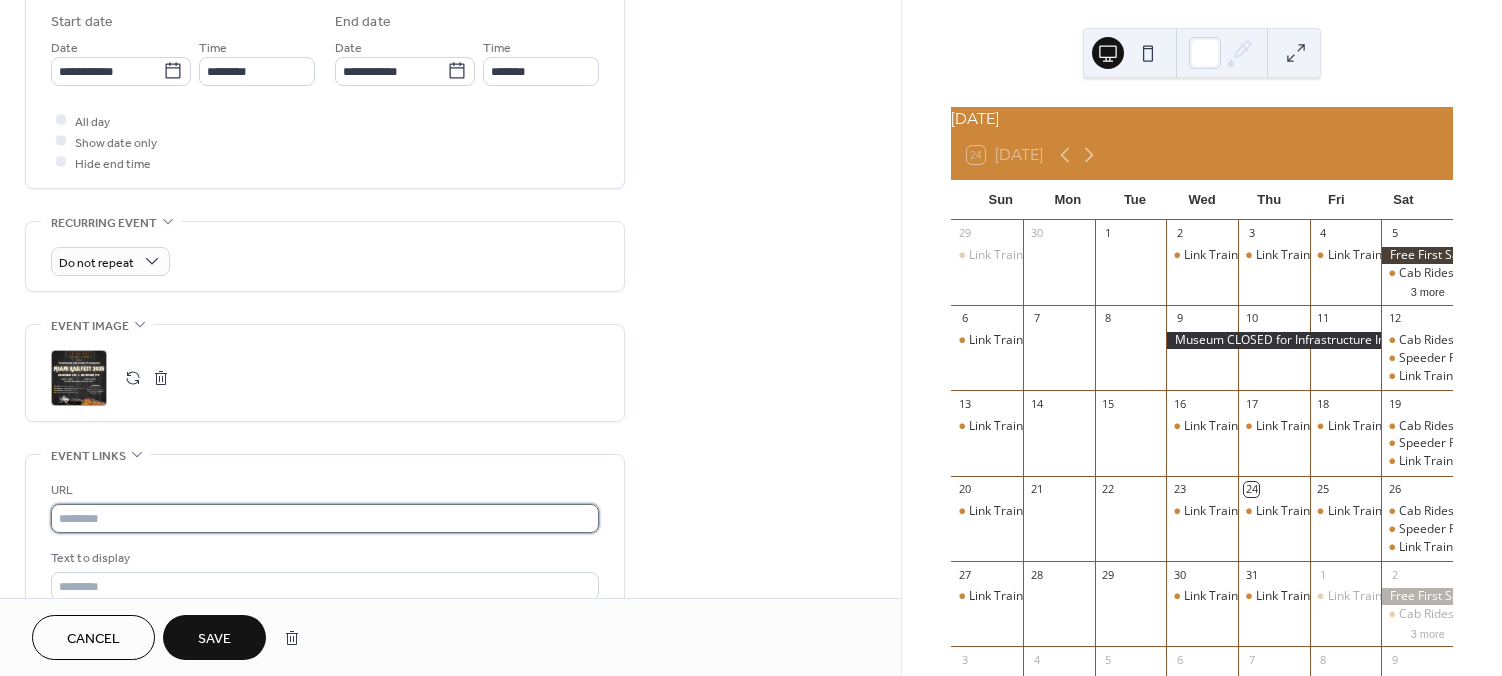 click at bounding box center [325, 518] 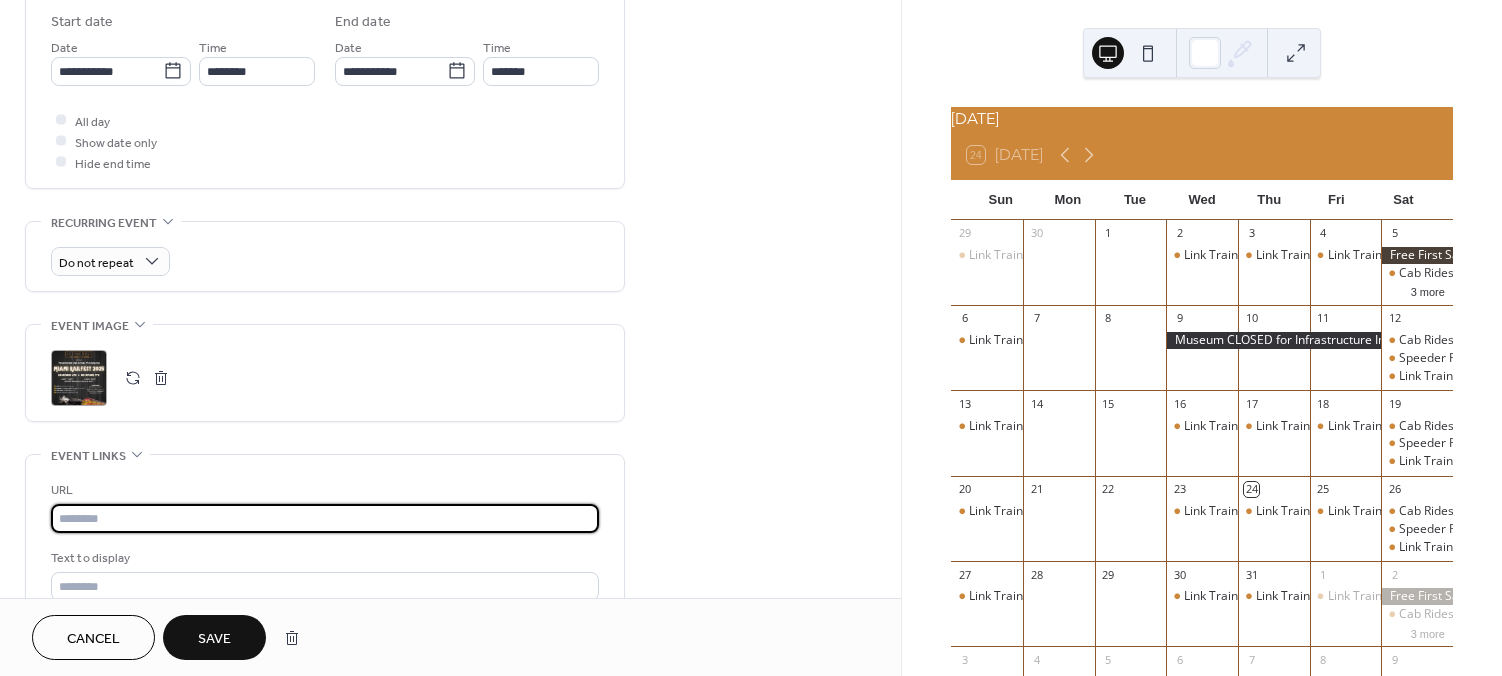 paste on "**********" 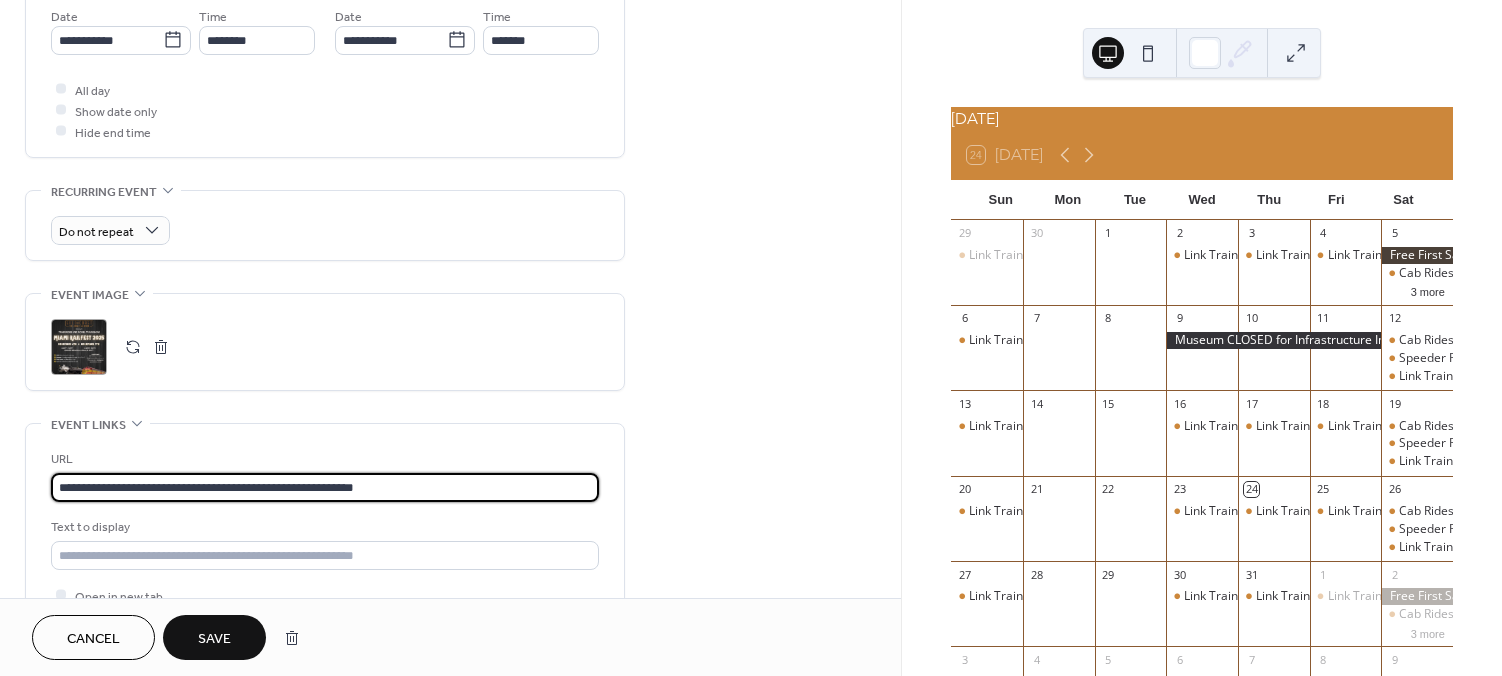 scroll, scrollTop: 697, scrollLeft: 0, axis: vertical 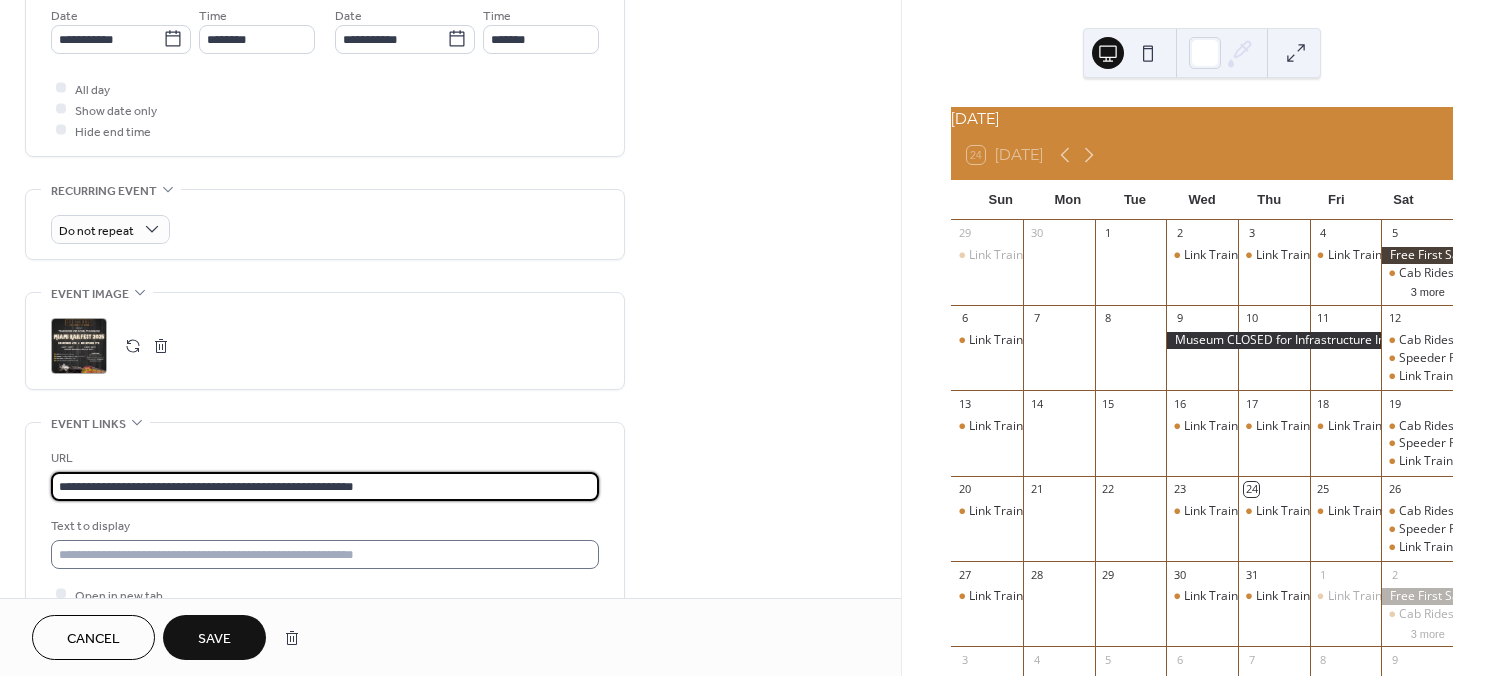 type on "**********" 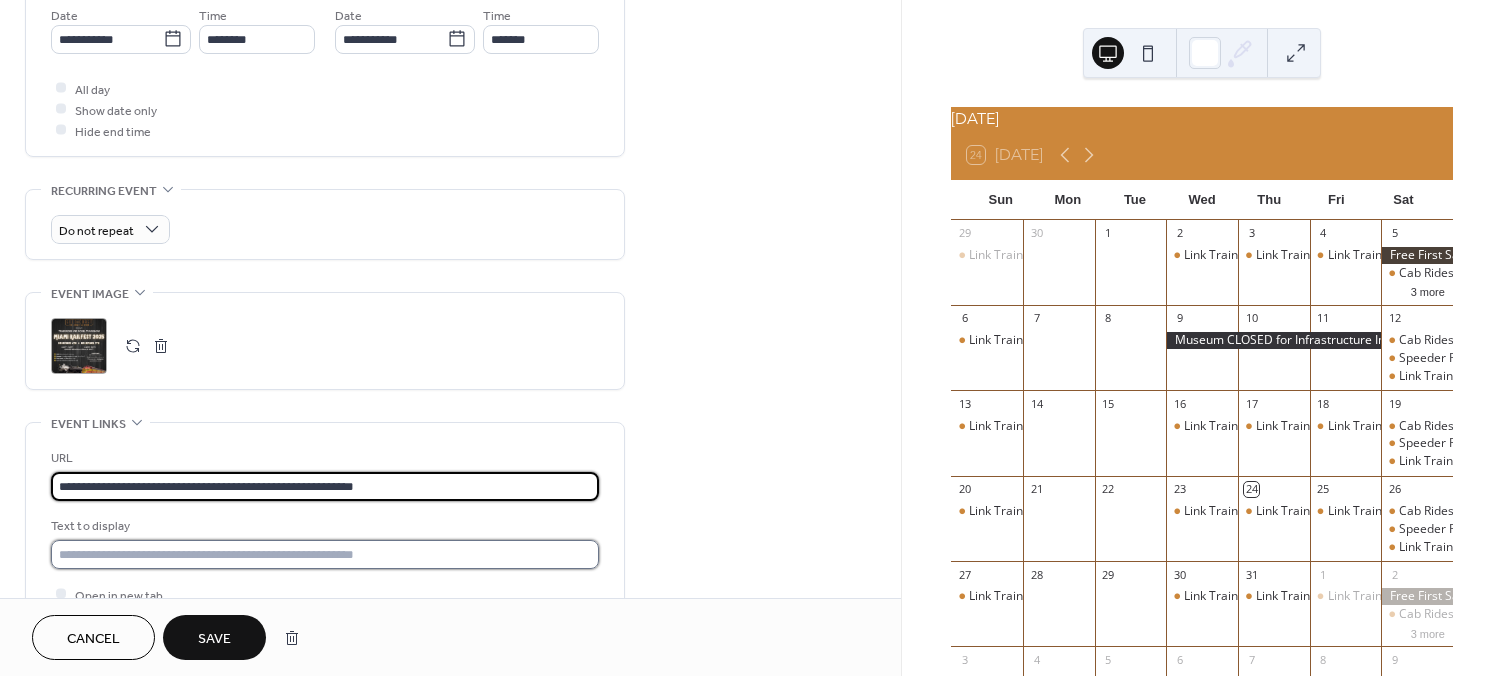 click at bounding box center [325, 554] 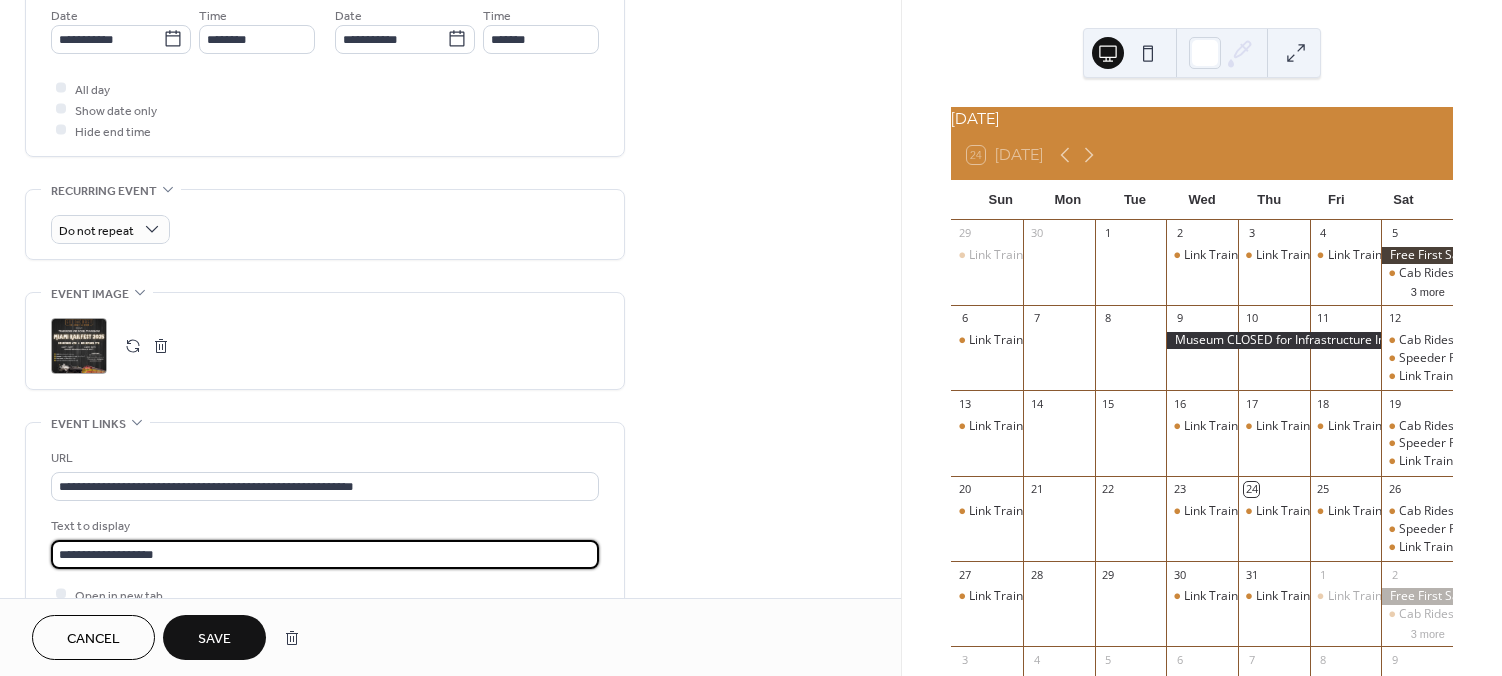 scroll, scrollTop: 0, scrollLeft: 0, axis: both 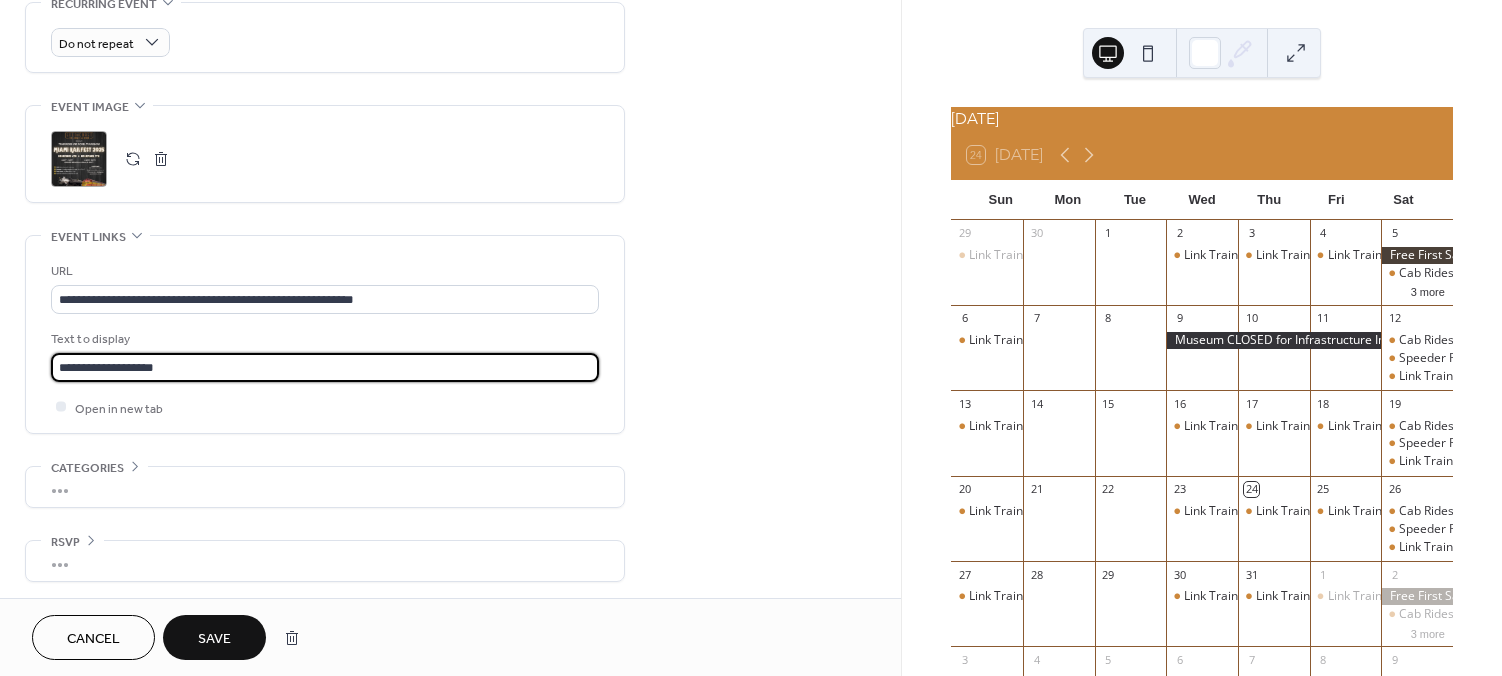 click on "Save" at bounding box center (214, 639) 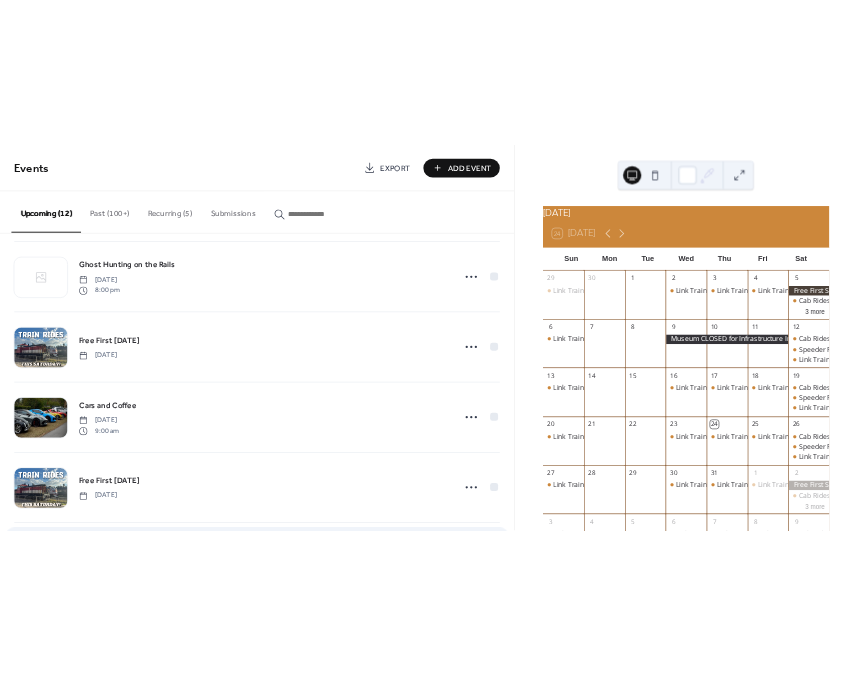 scroll, scrollTop: 1010, scrollLeft: 0, axis: vertical 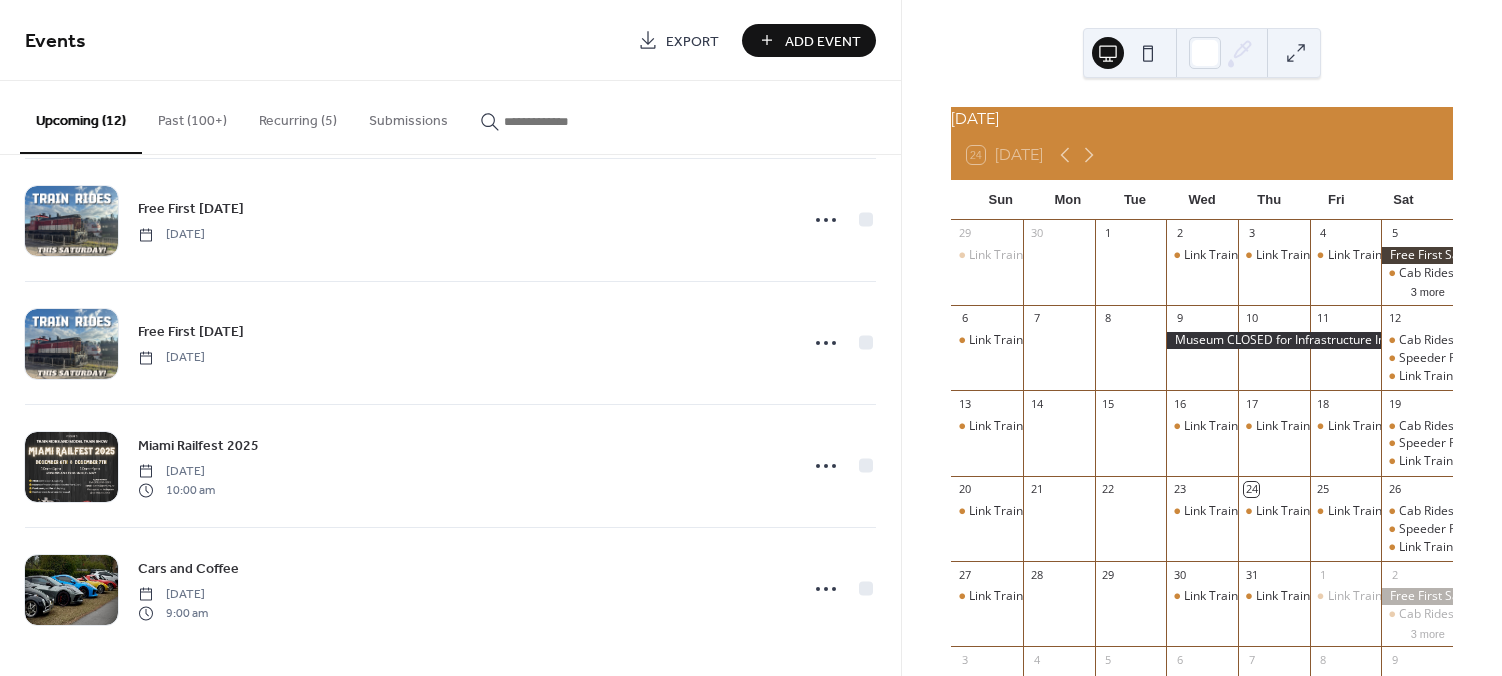 click on "Miami Railfest 2025" at bounding box center [198, 446] 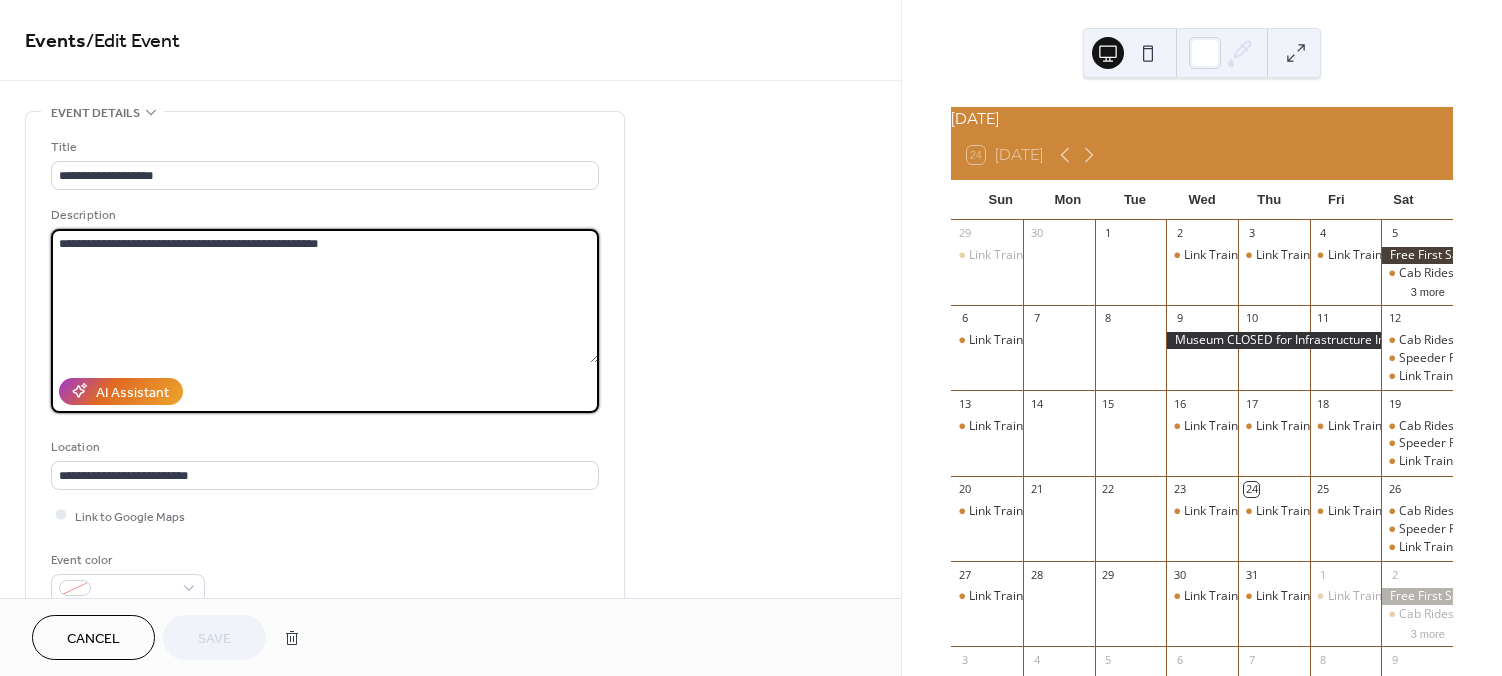 drag, startPoint x: 408, startPoint y: 239, endPoint x: 50, endPoint y: 282, distance: 360.57315 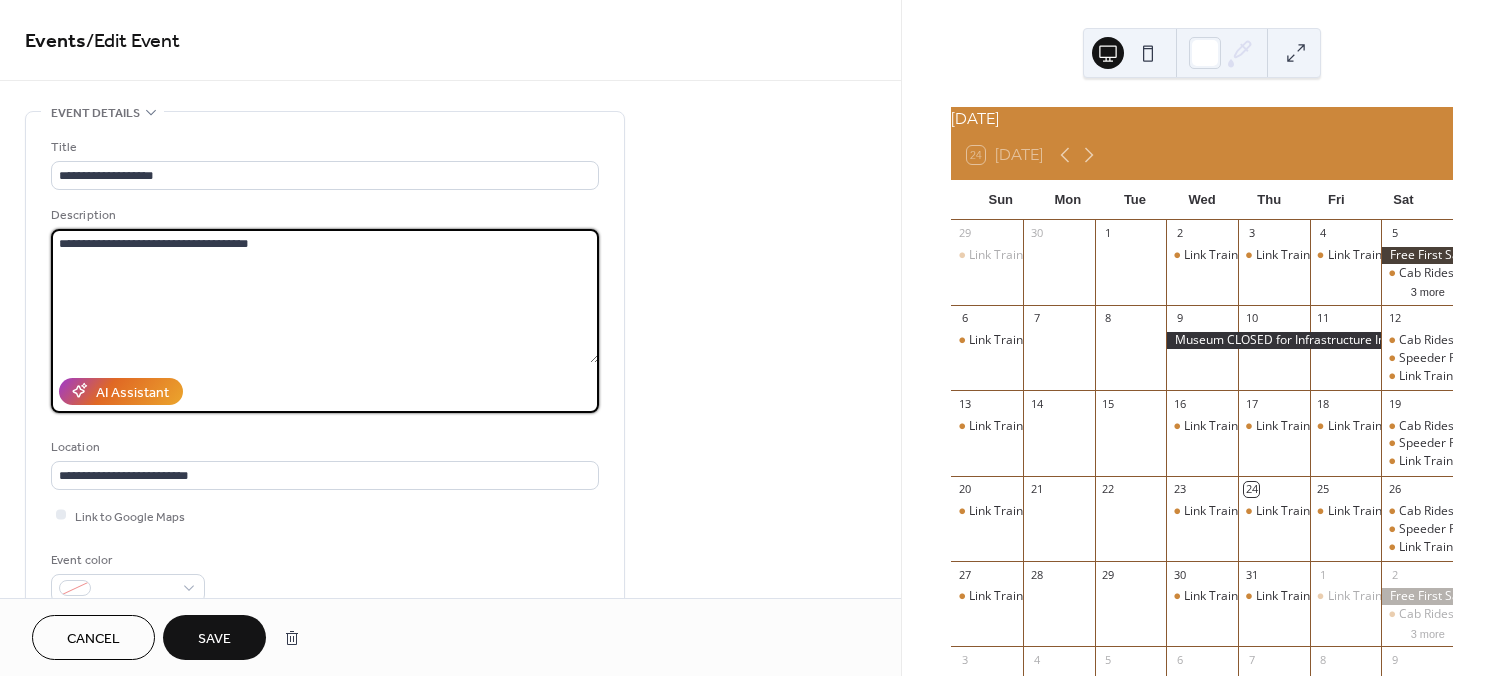 drag, startPoint x: 312, startPoint y: 252, endPoint x: 193, endPoint y: 246, distance: 119.15116 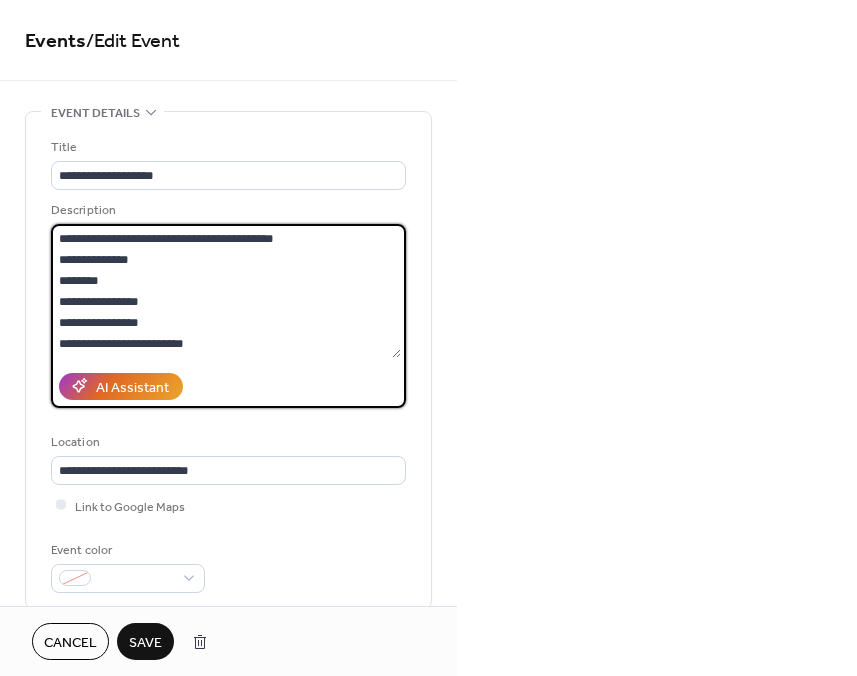 drag, startPoint x: 303, startPoint y: 235, endPoint x: 57, endPoint y: 237, distance: 246.00813 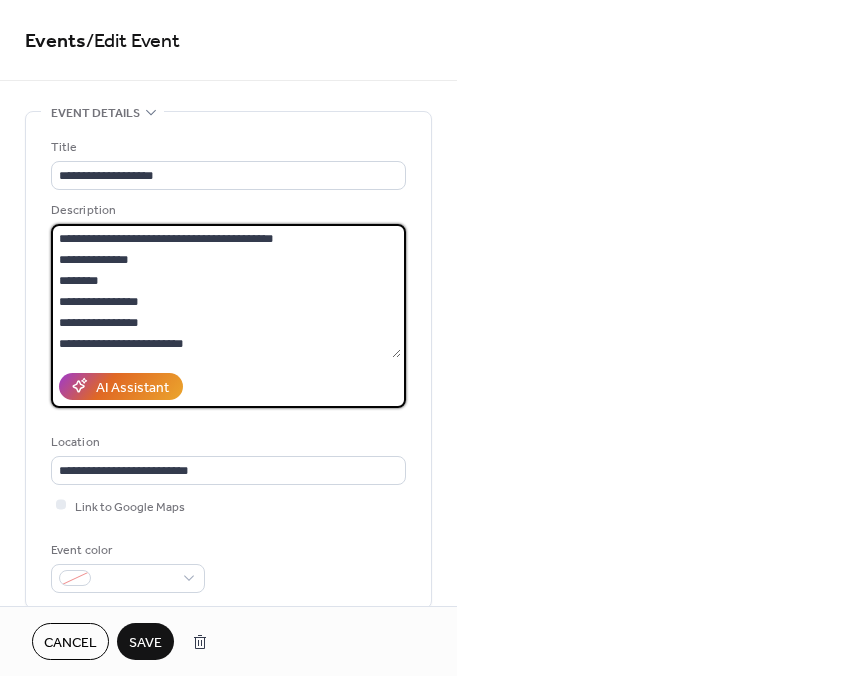 click on "**********" at bounding box center (226, 291) 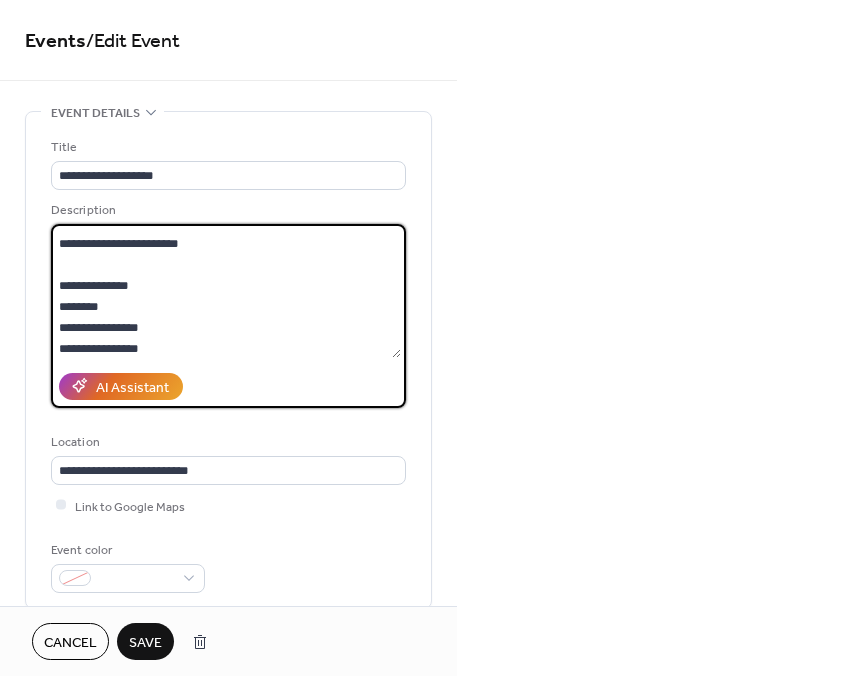 scroll, scrollTop: 44, scrollLeft: 0, axis: vertical 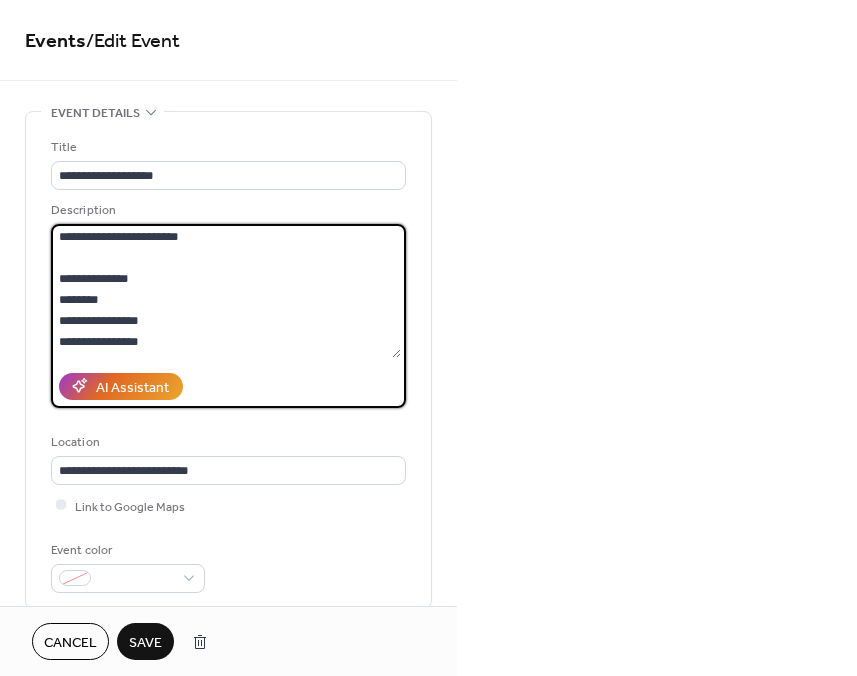 drag, startPoint x: 69, startPoint y: 300, endPoint x: 81, endPoint y: 305, distance: 13 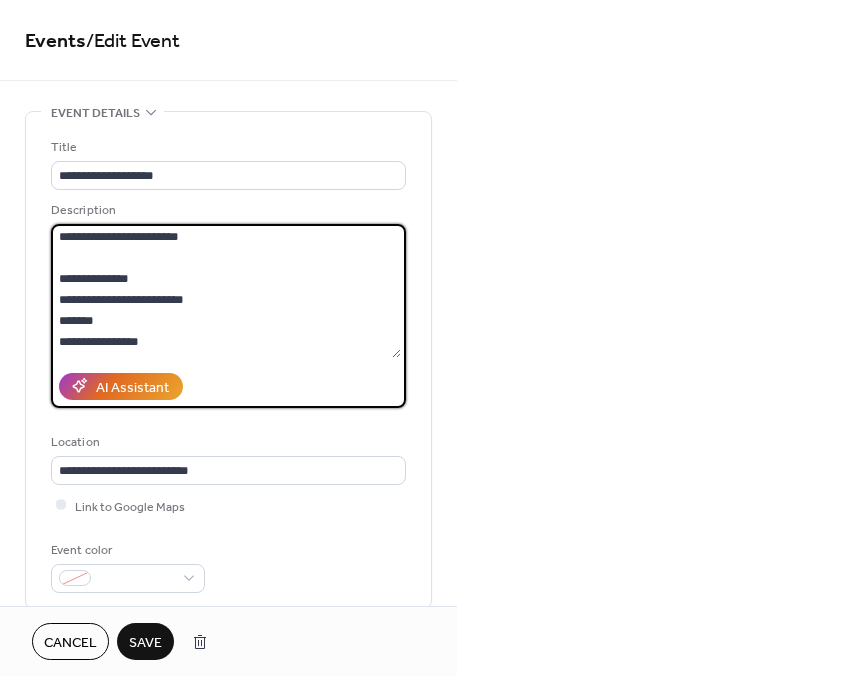 click on "**********" at bounding box center [226, 291] 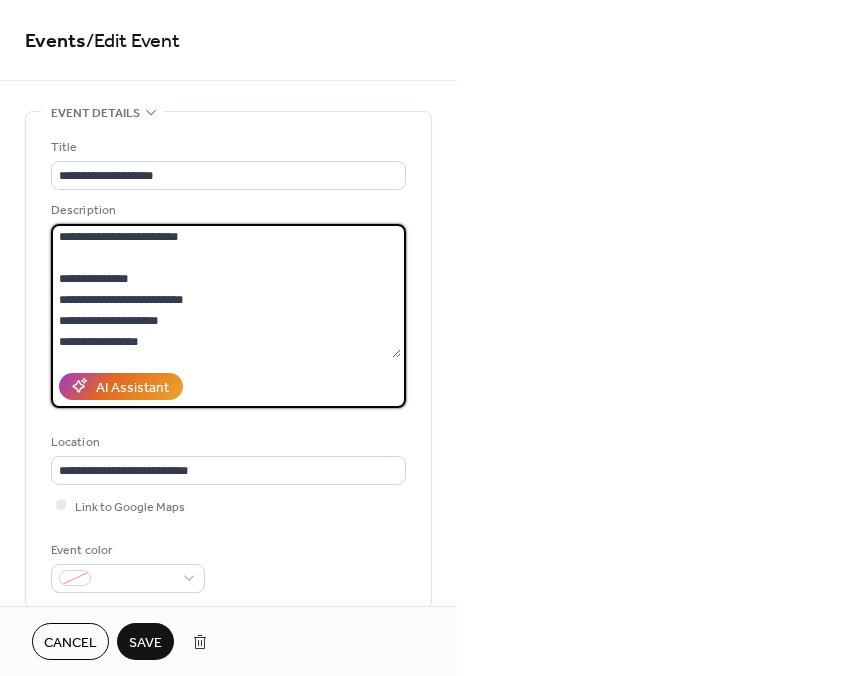 click on "**********" at bounding box center (226, 291) 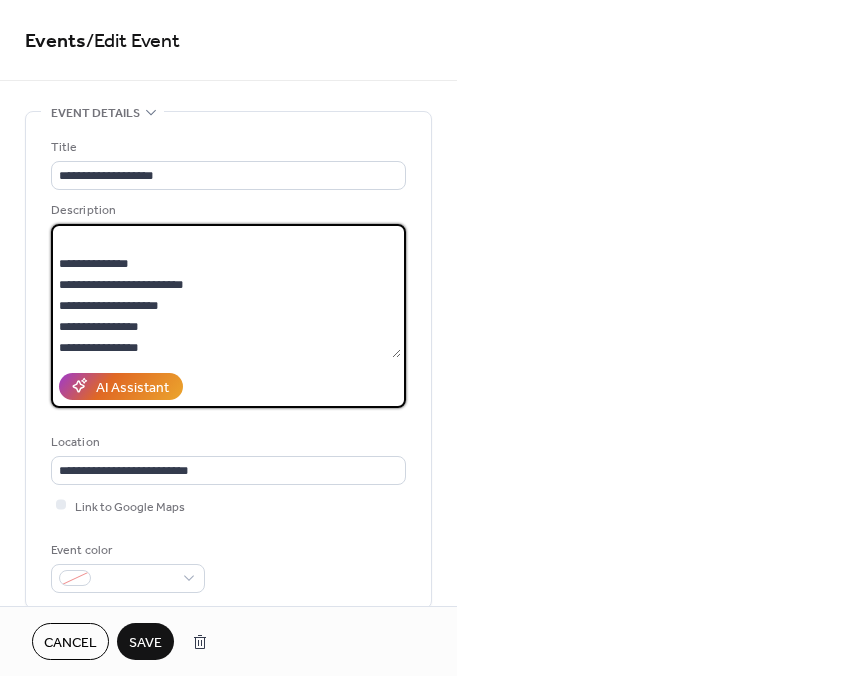 scroll, scrollTop: 64, scrollLeft: 0, axis: vertical 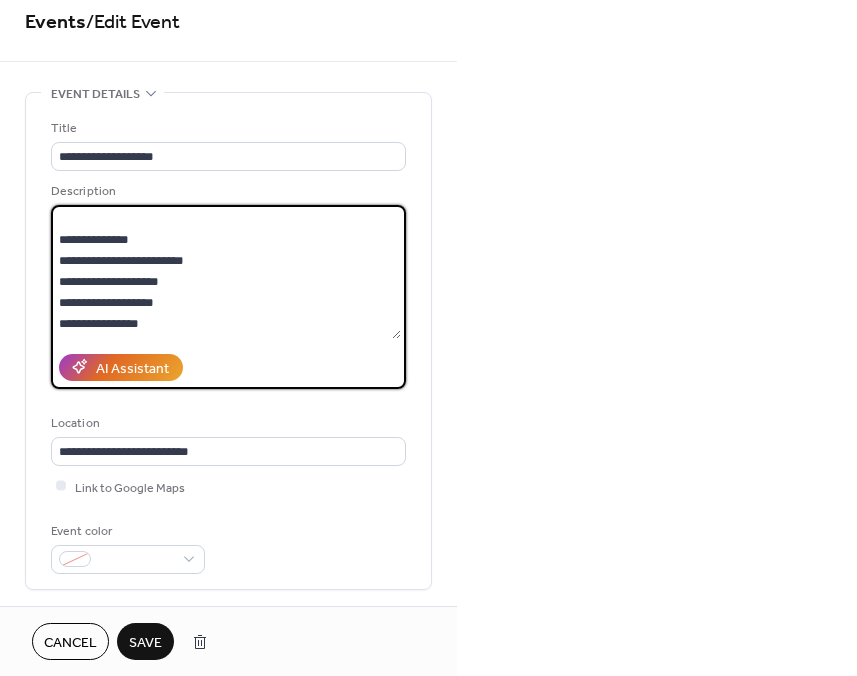 click on "**********" at bounding box center [226, 272] 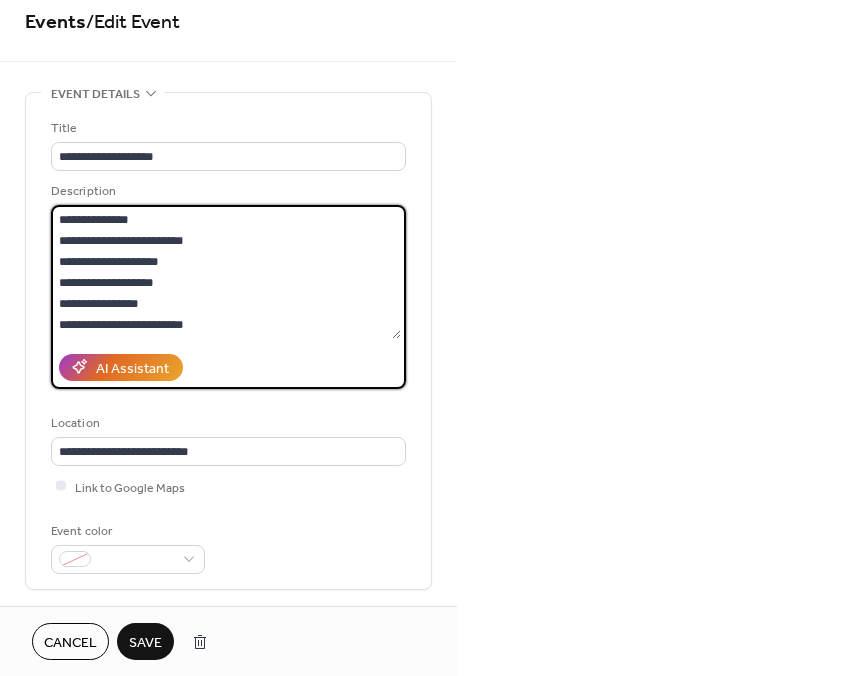 drag, startPoint x: 180, startPoint y: 324, endPoint x: 93, endPoint y: 311, distance: 87.965904 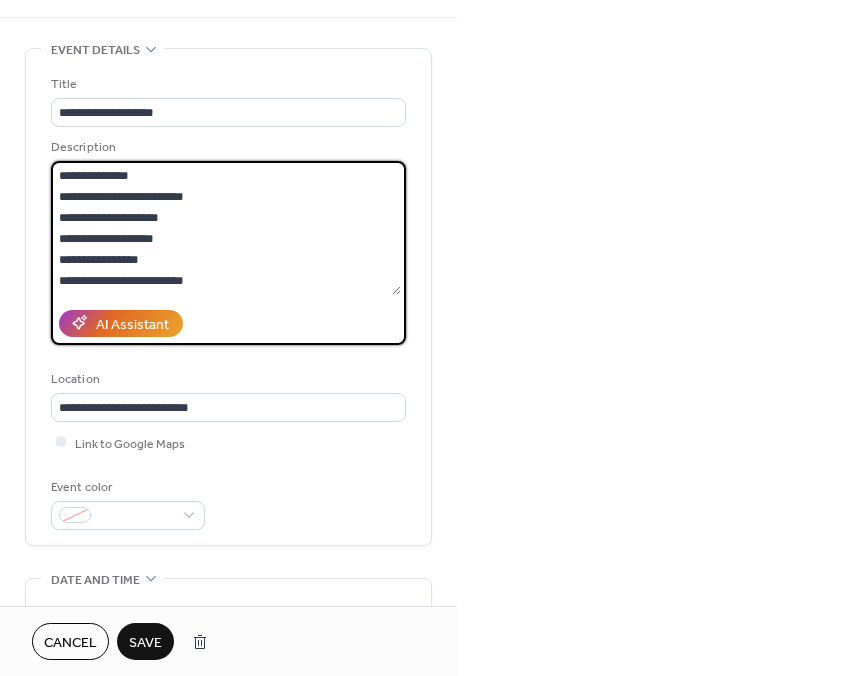 scroll, scrollTop: 22, scrollLeft: 0, axis: vertical 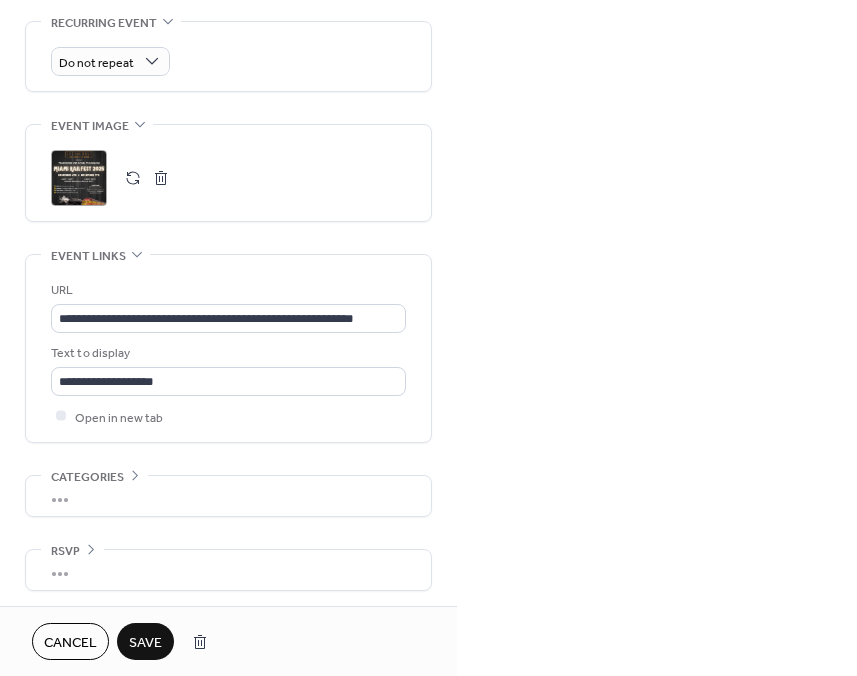 type on "**********" 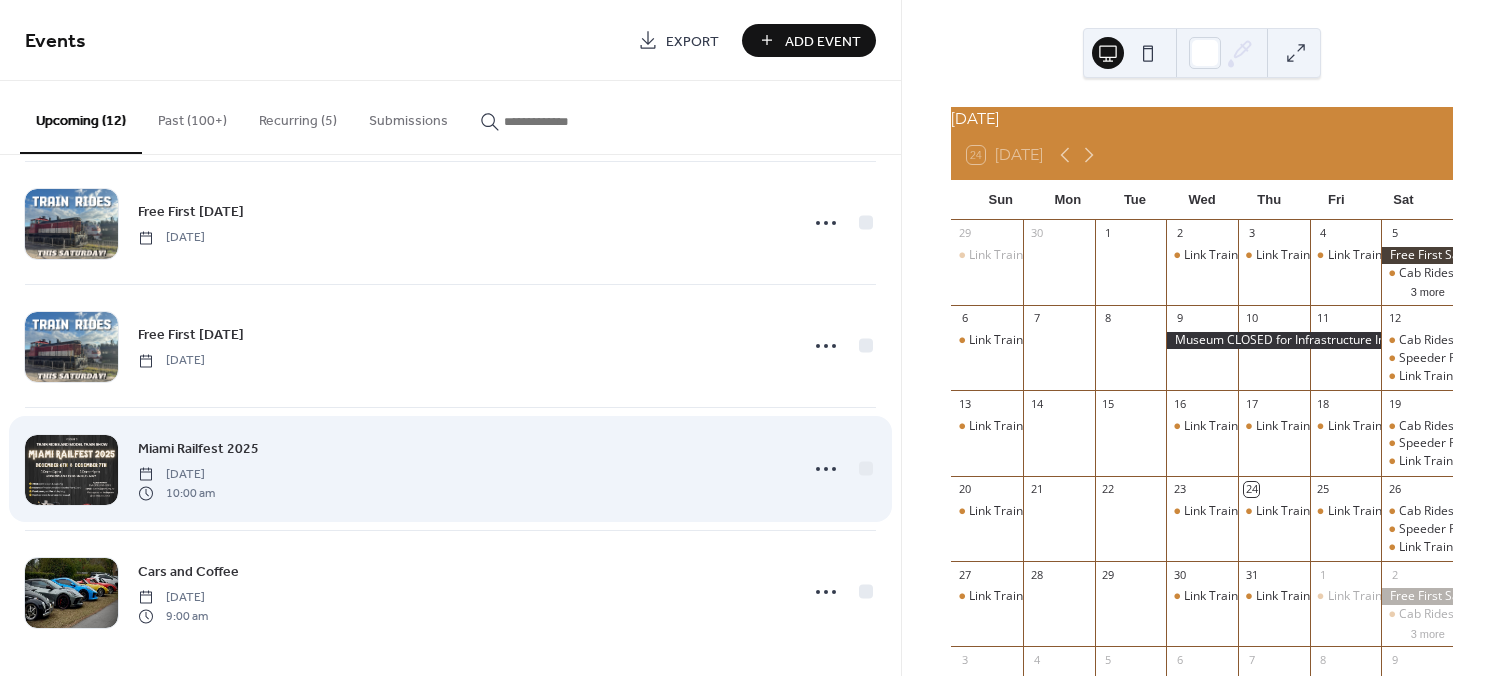 scroll, scrollTop: 1010, scrollLeft: 0, axis: vertical 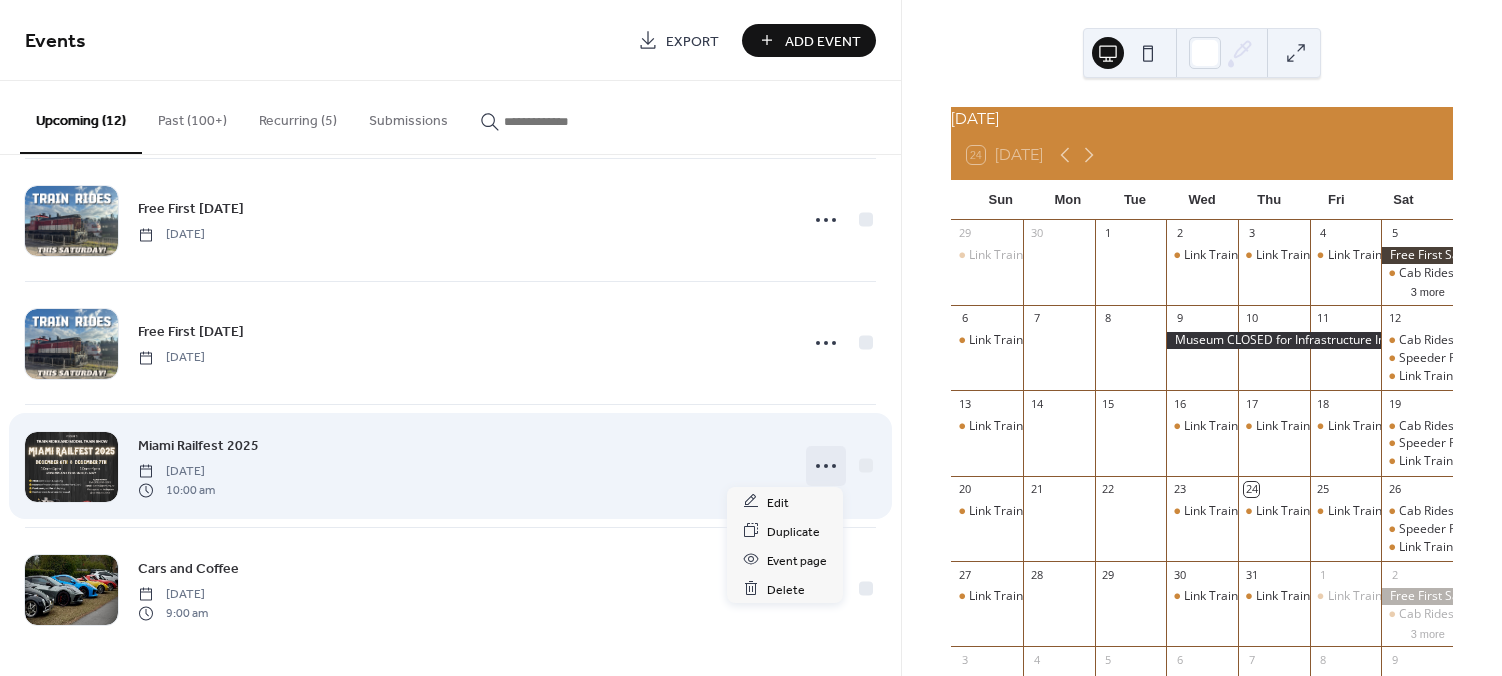 click 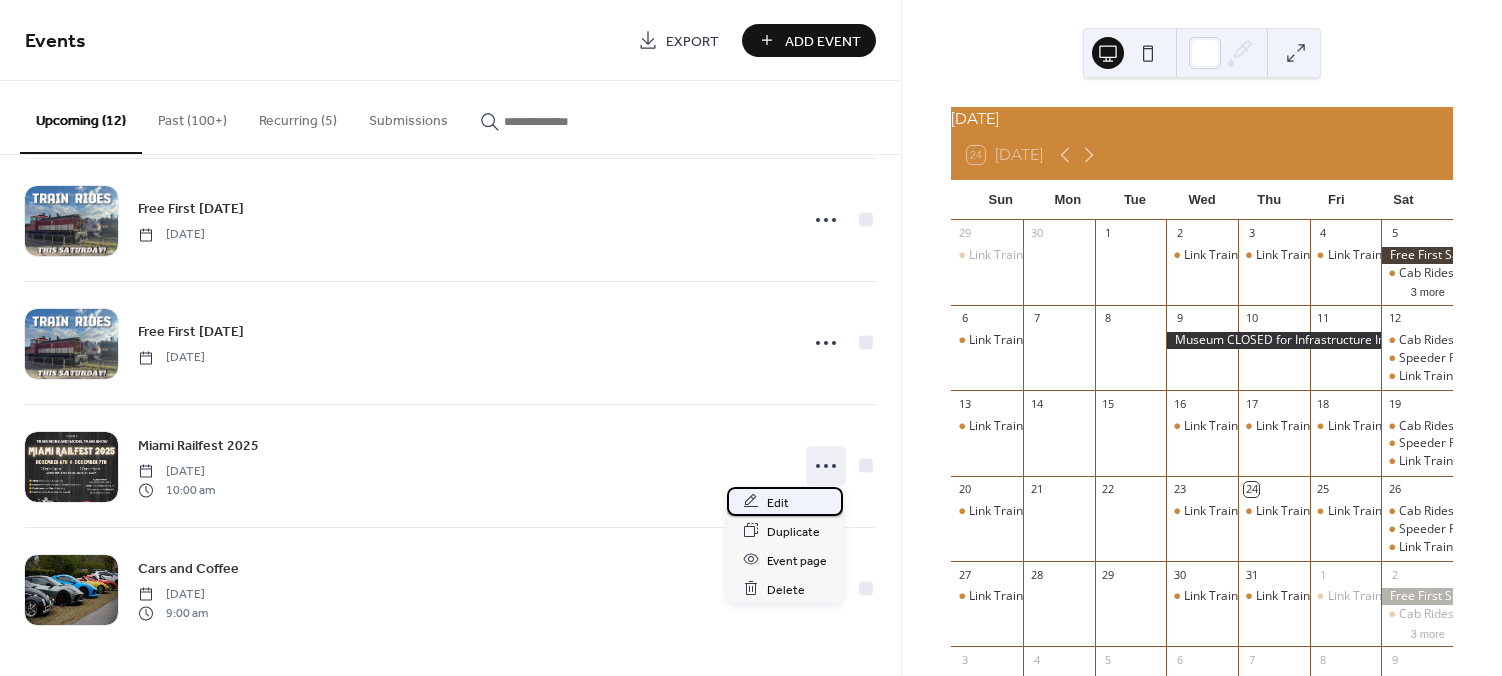 click on "Edit" at bounding box center (785, 501) 